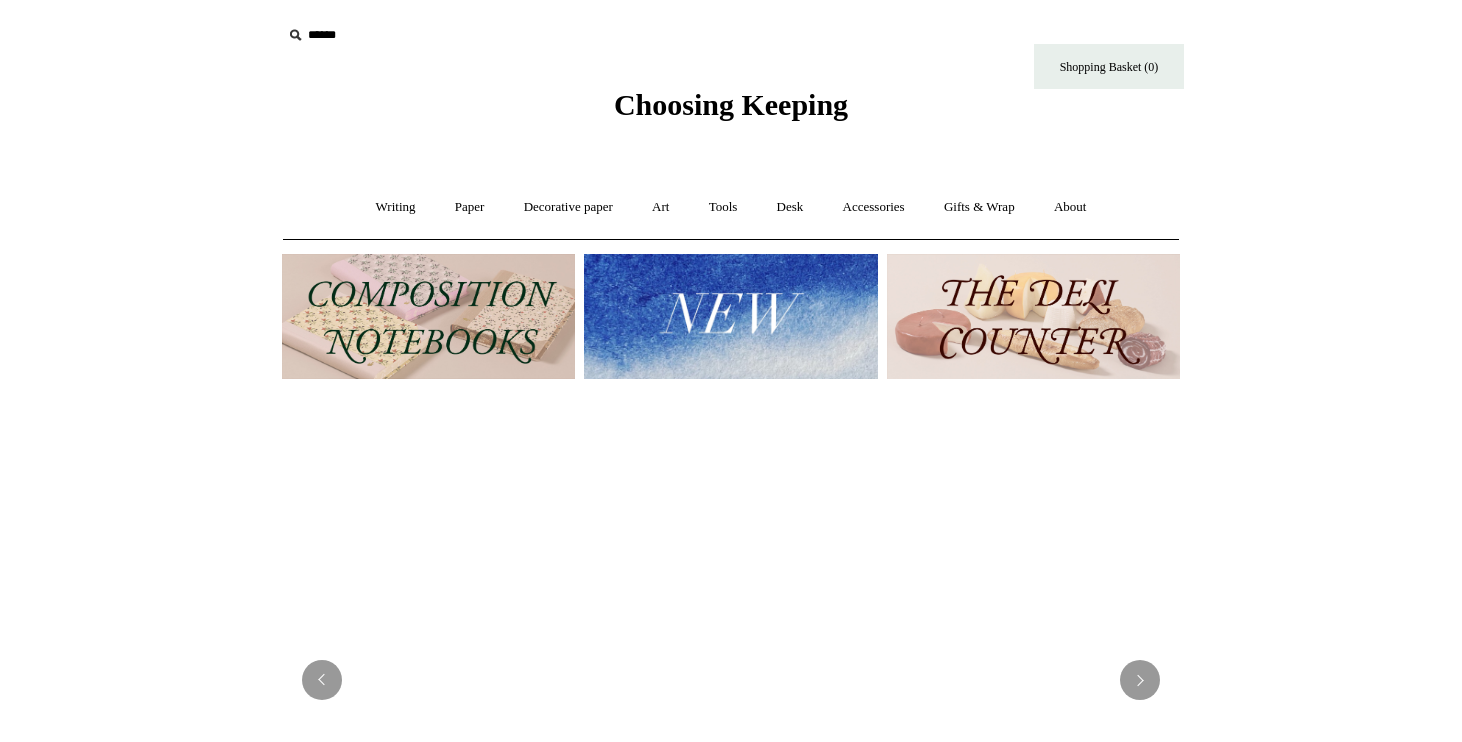 scroll, scrollTop: 0, scrollLeft: 0, axis: both 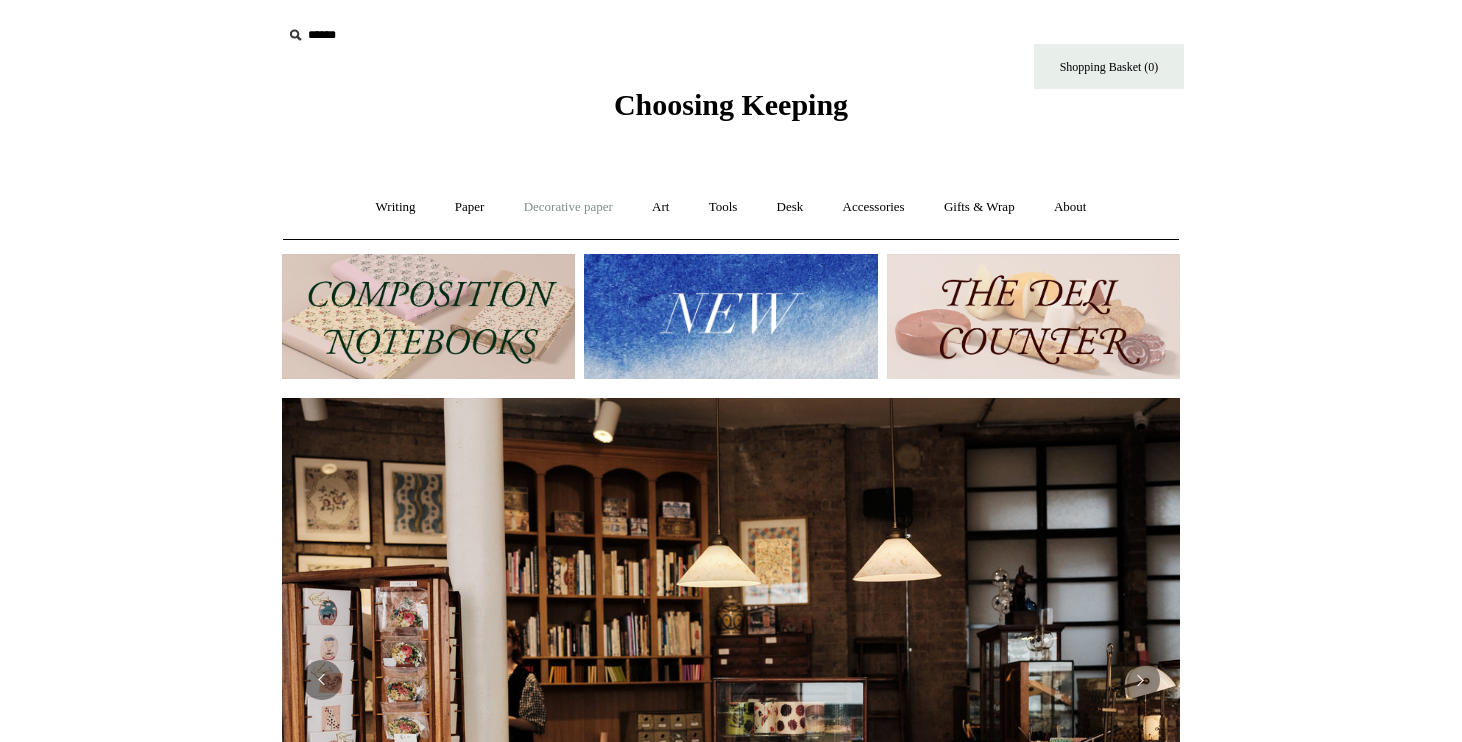 click on "Decorative paper +" at bounding box center (568, 207) 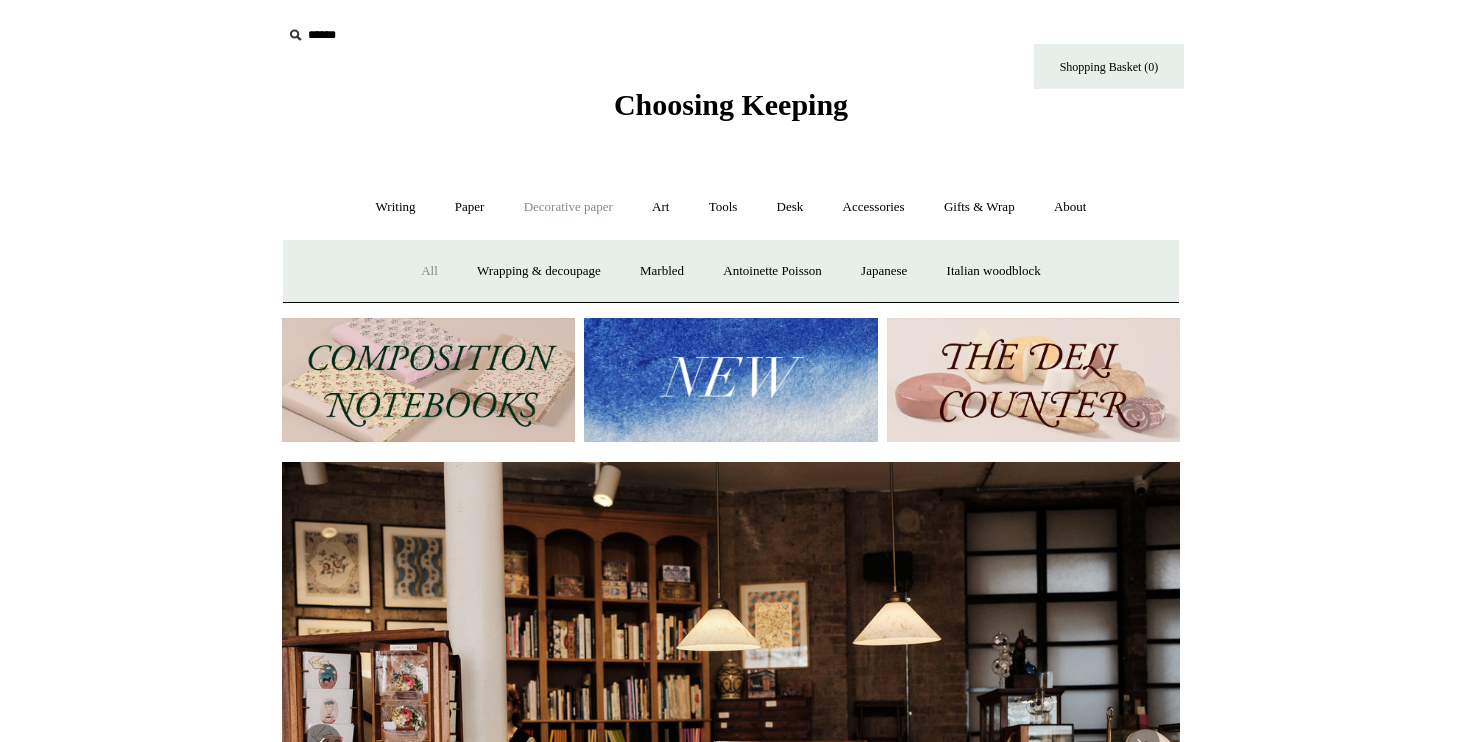 click on "All" at bounding box center (429, 271) 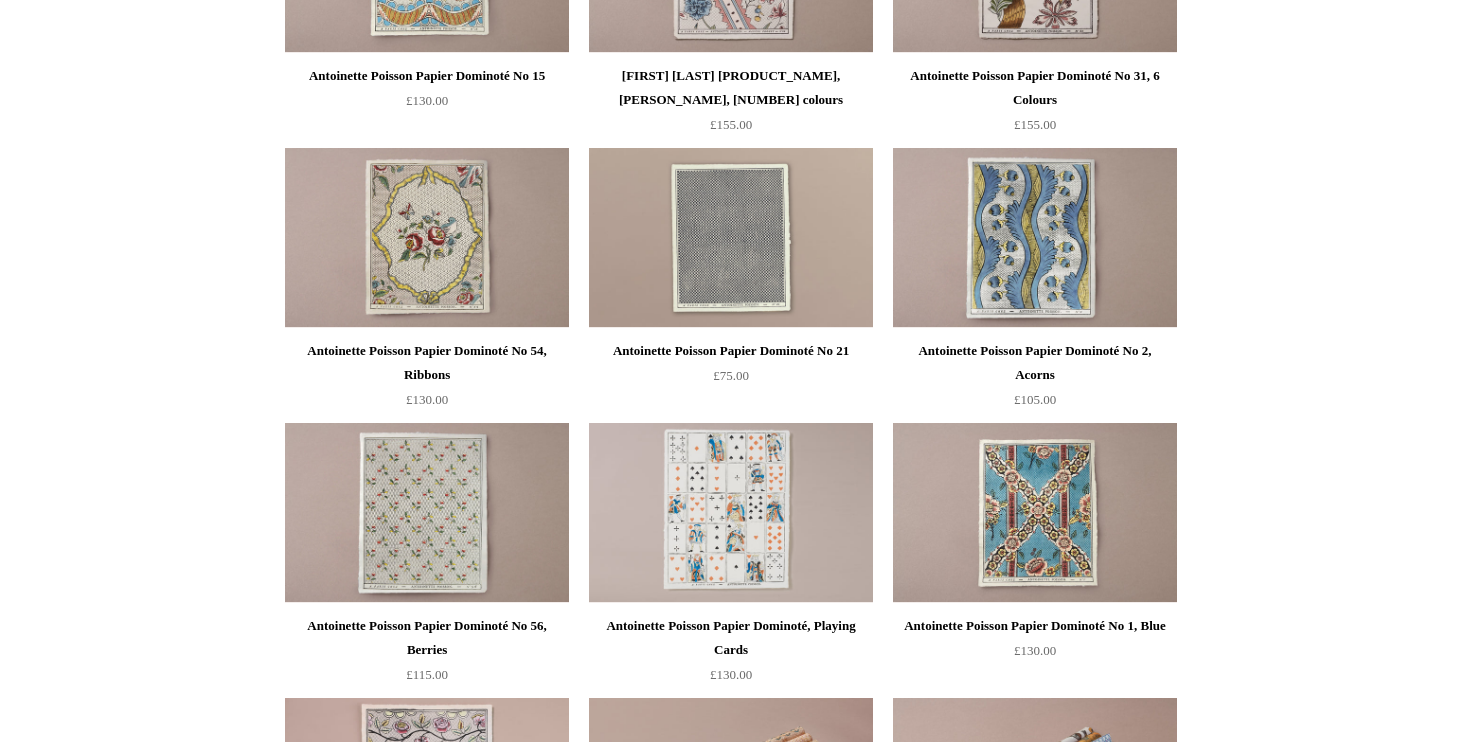 scroll, scrollTop: 0, scrollLeft: 0, axis: both 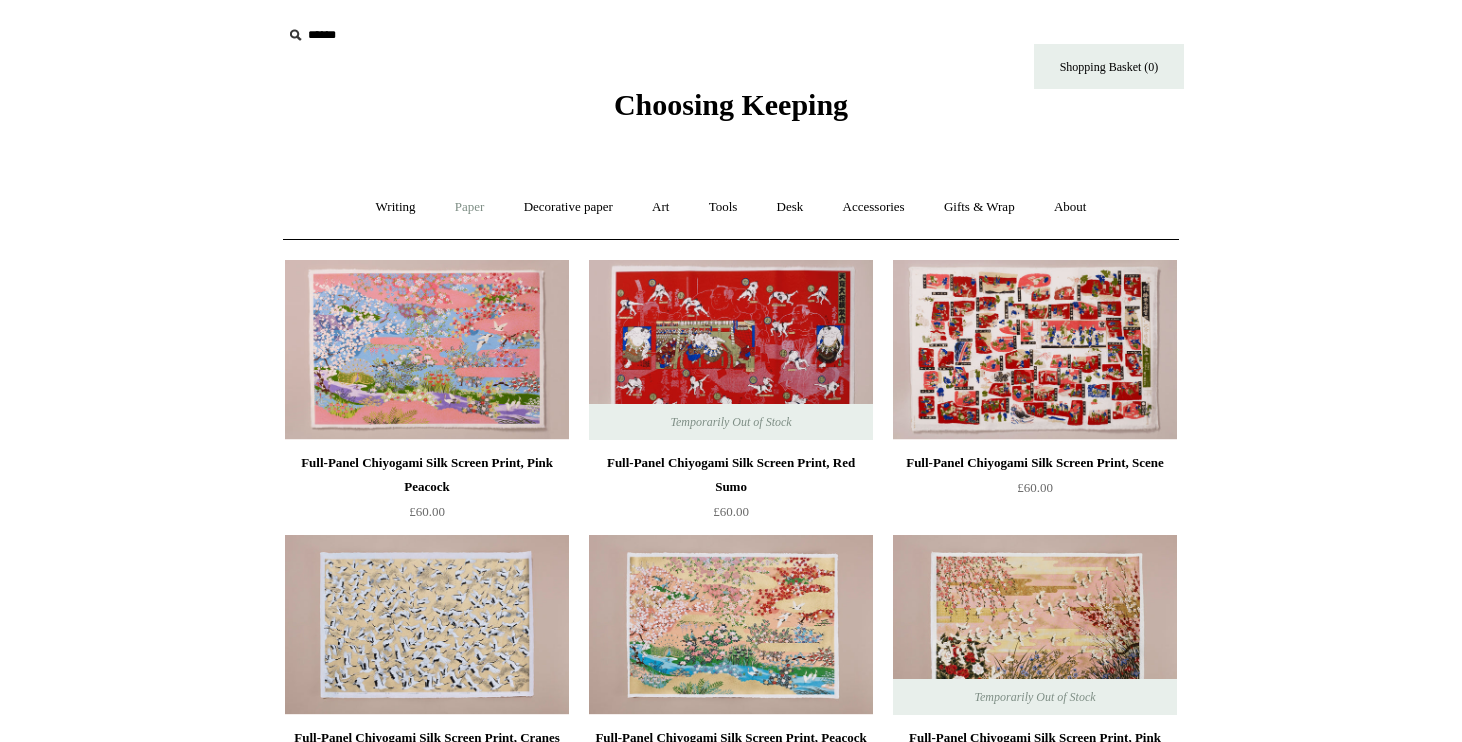 click on "Paper +" at bounding box center [470, 207] 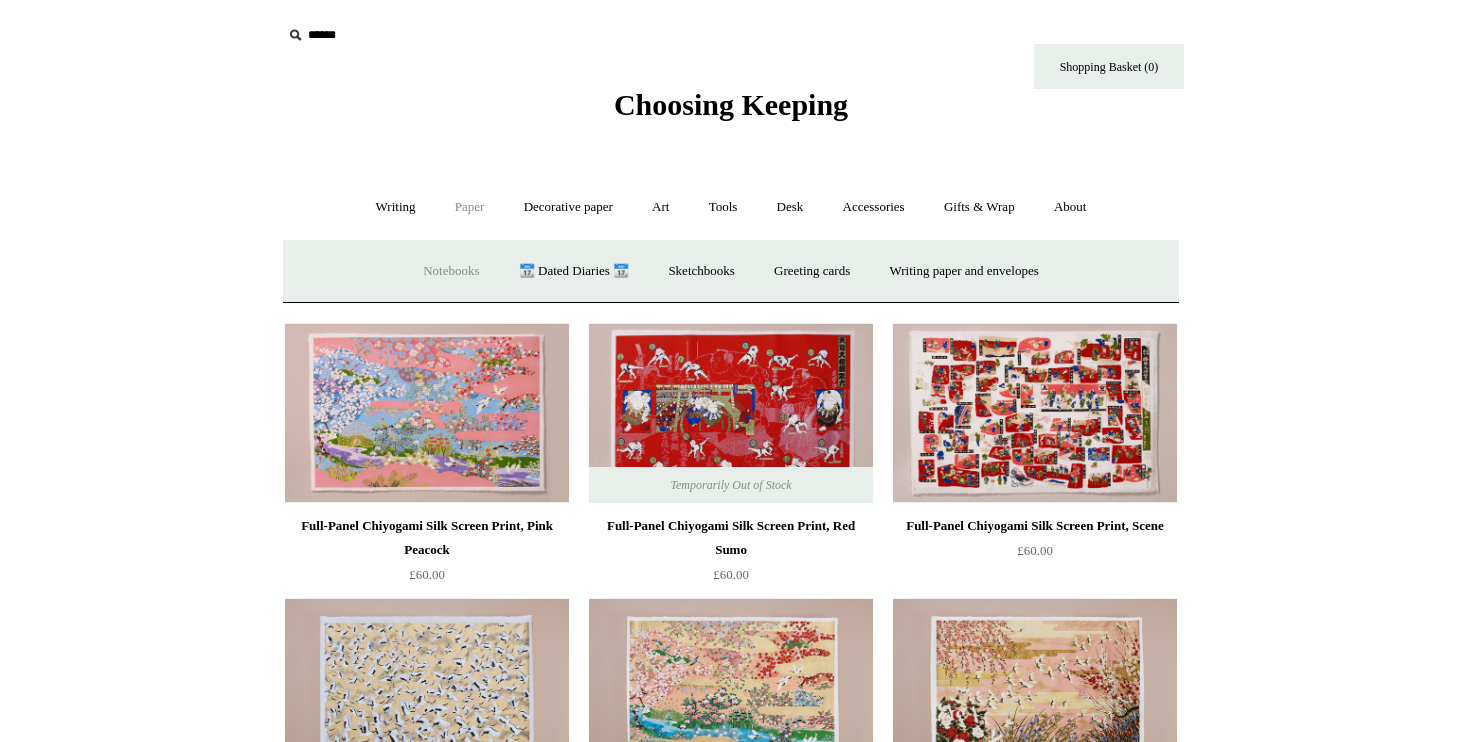 click on "Notebooks +" at bounding box center [451, 271] 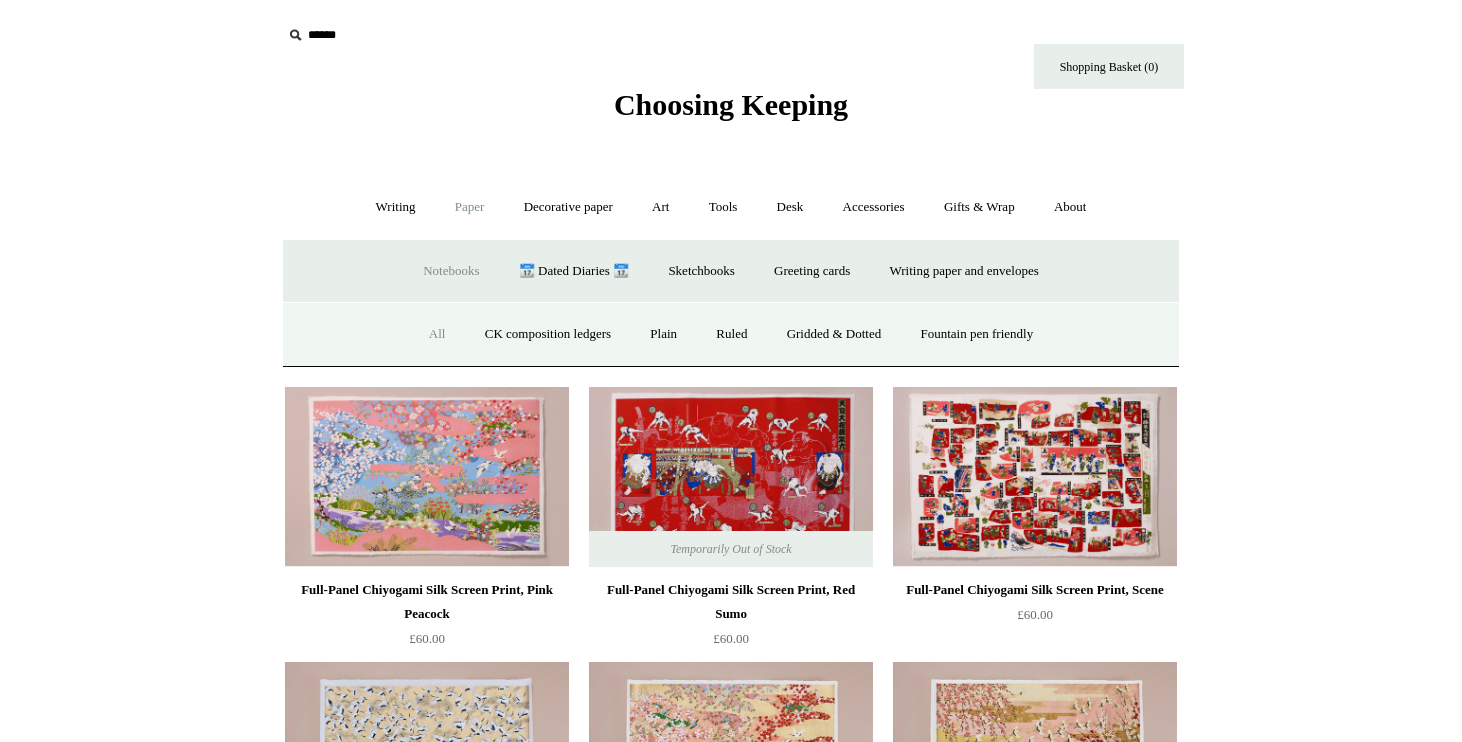 click on "All" at bounding box center (437, 334) 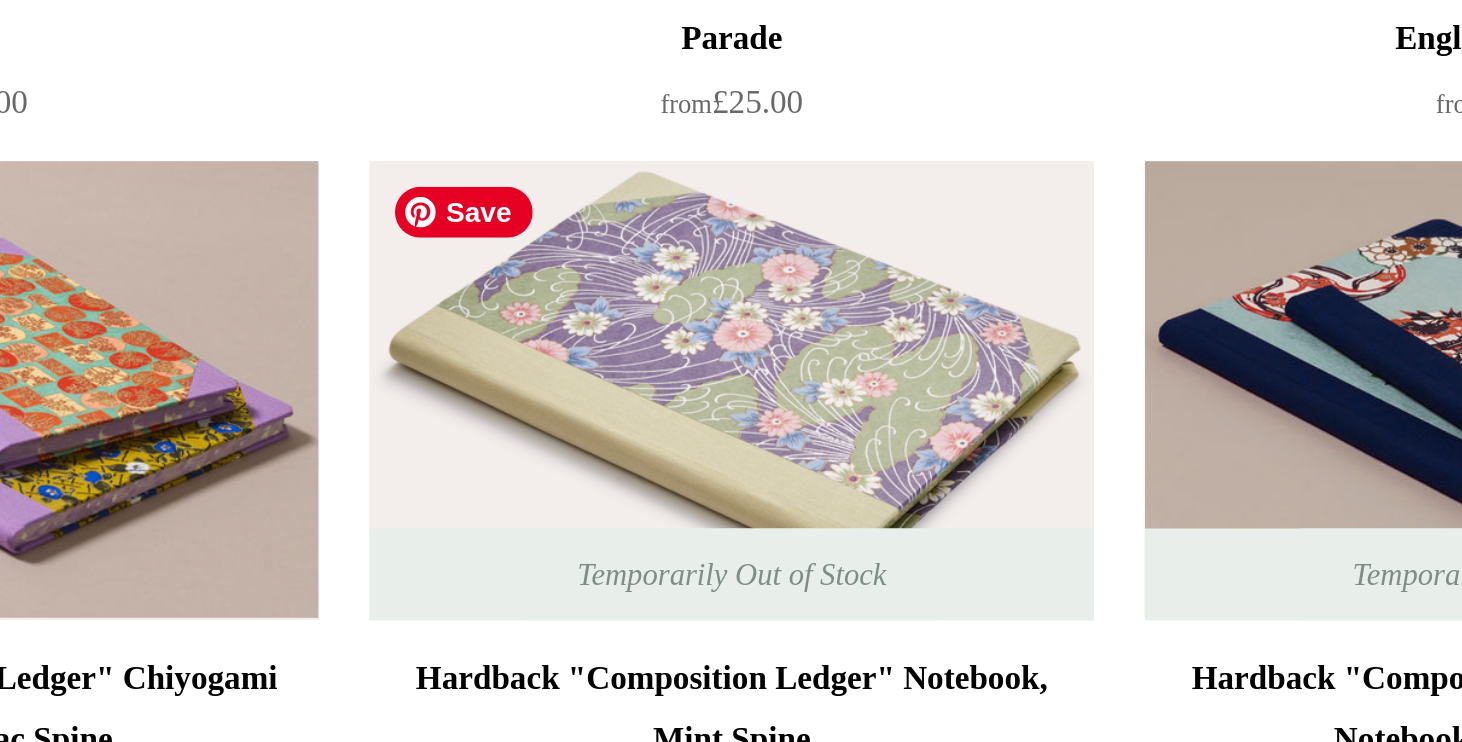 scroll, scrollTop: 995, scrollLeft: 0, axis: vertical 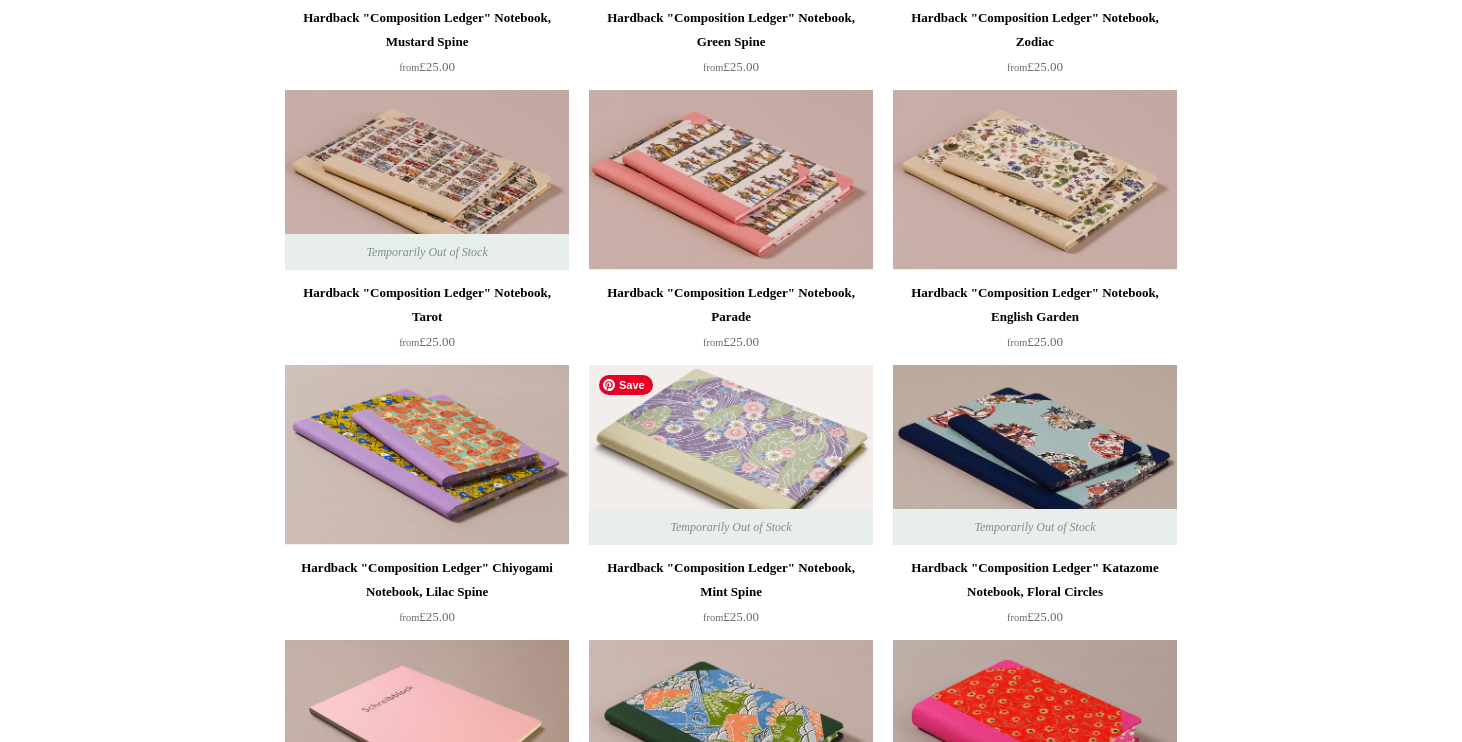 click at bounding box center (731, 455) 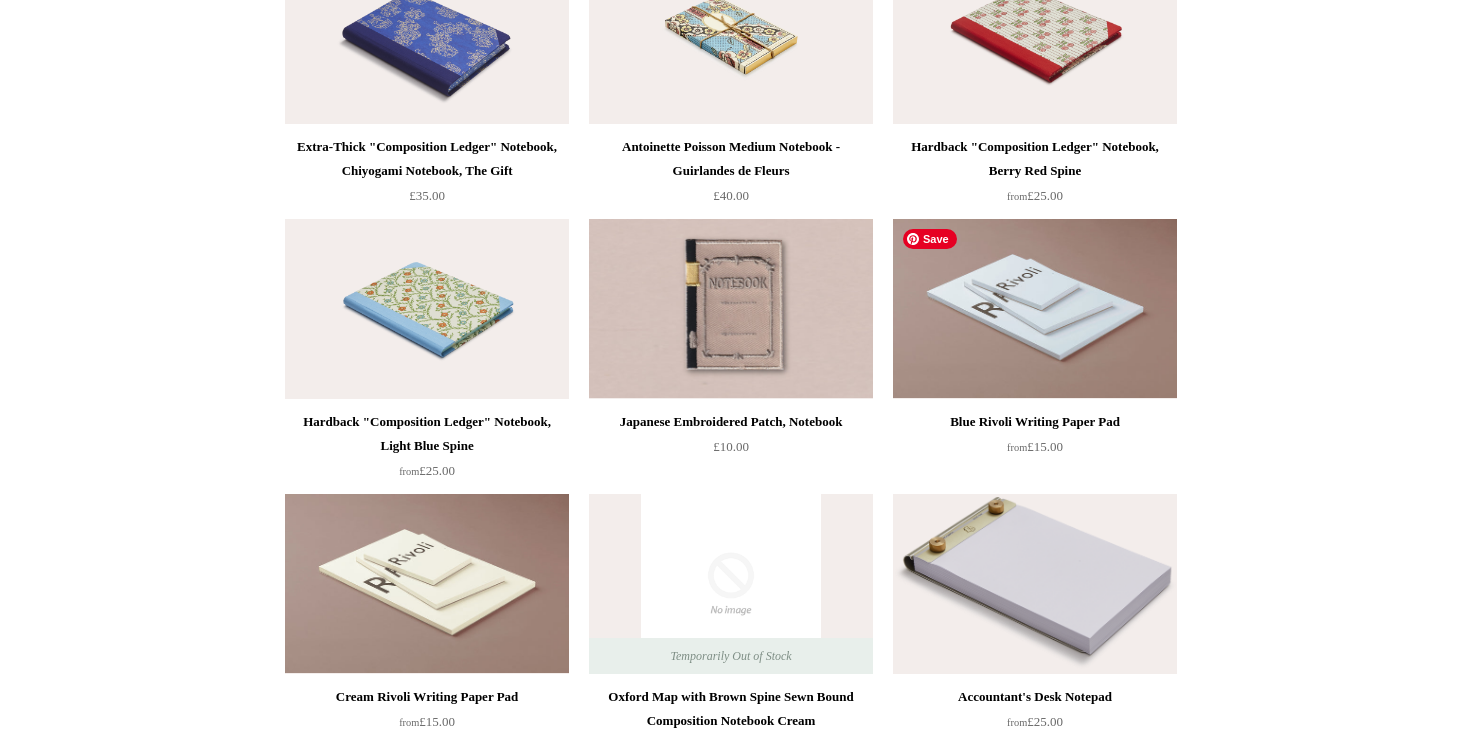 scroll, scrollTop: 11498, scrollLeft: 0, axis: vertical 